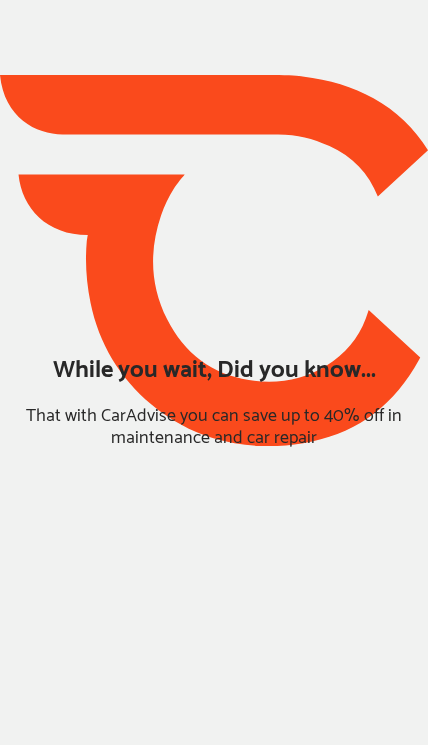 scroll, scrollTop: 0, scrollLeft: 0, axis: both 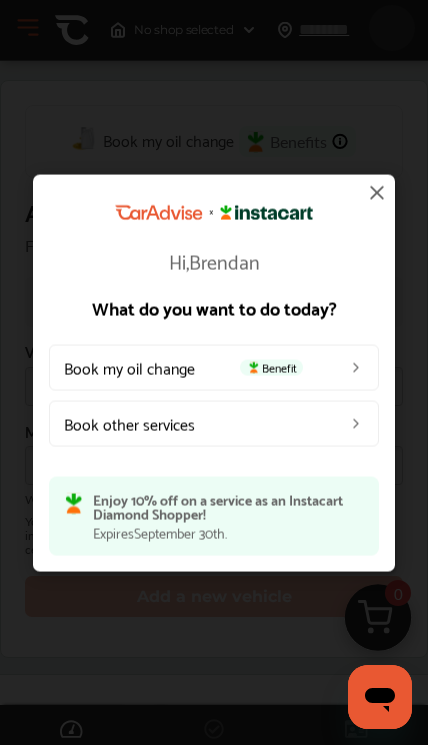 click on "Book my oil change Benefit" at bounding box center (214, 367) 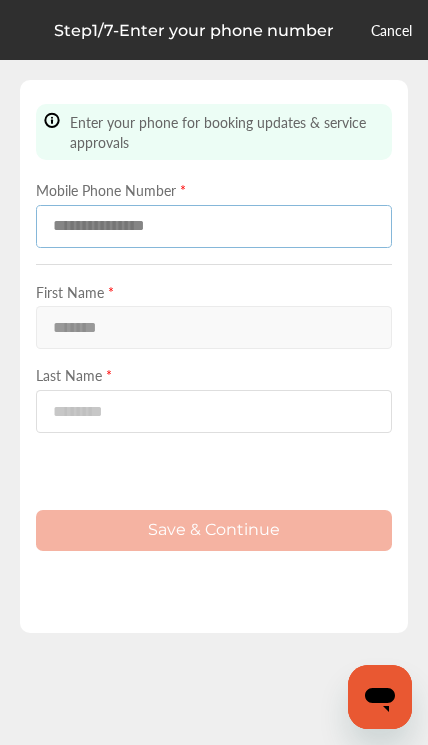 click at bounding box center (214, 226) 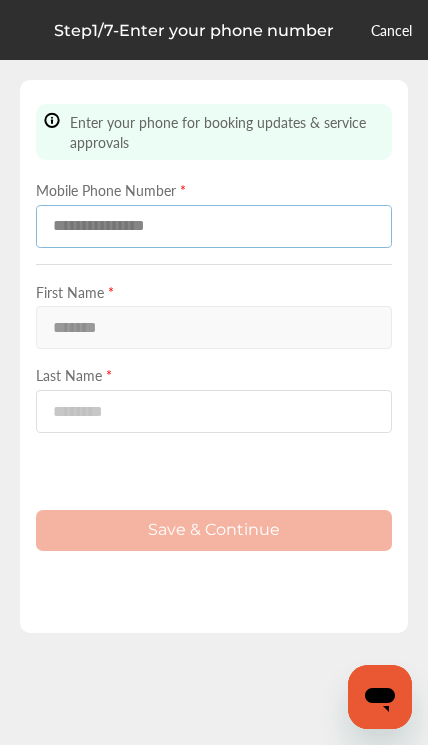 type on "**********" 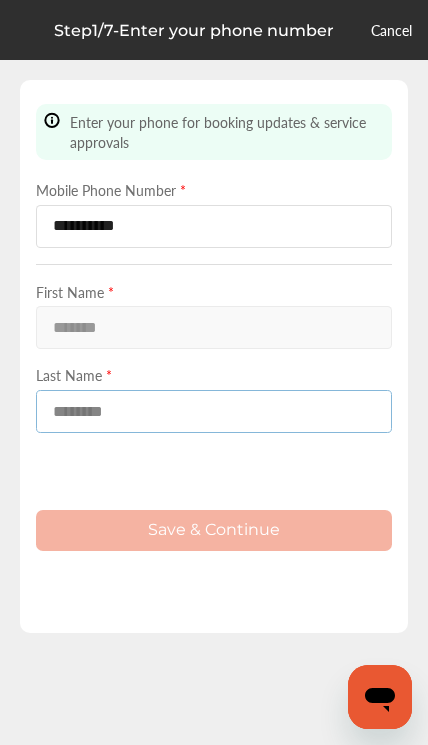 click at bounding box center (214, 411) 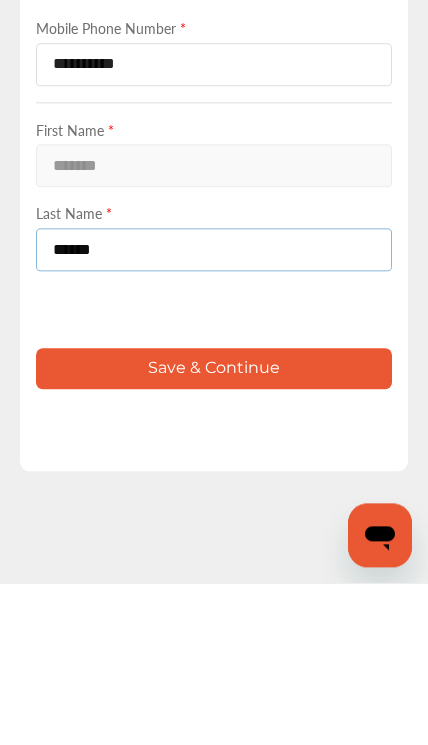 type on "******" 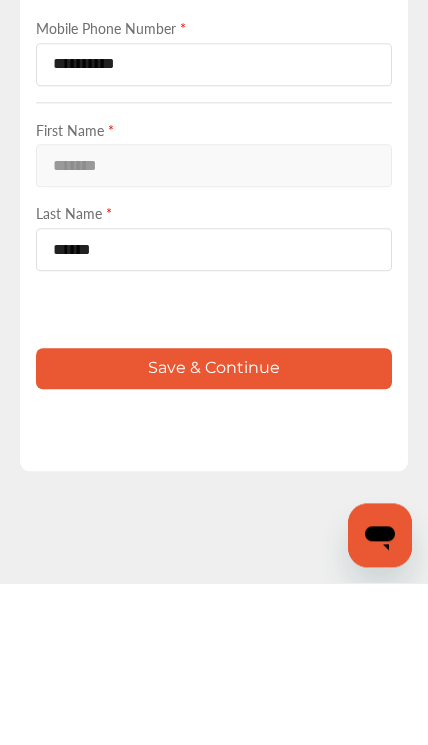 scroll, scrollTop: 82, scrollLeft: 0, axis: vertical 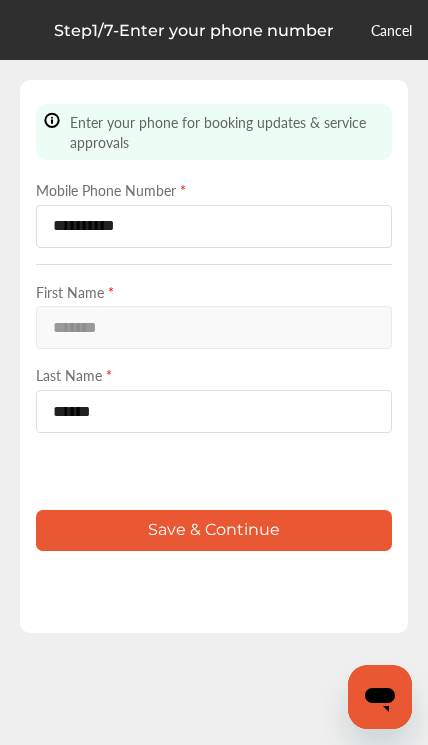 click on "Save & Continue" at bounding box center [214, 530] 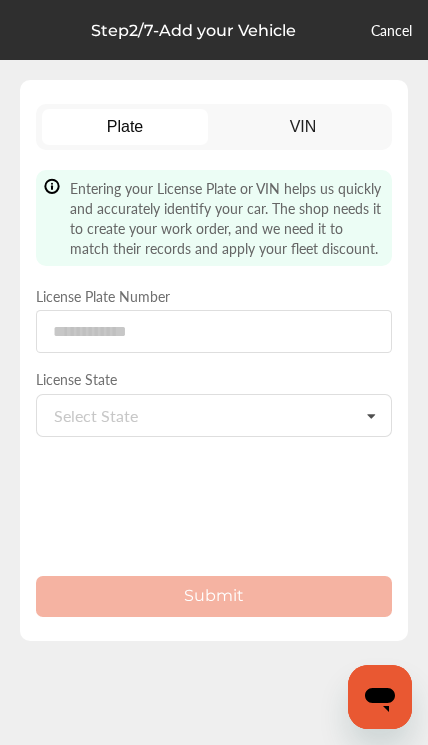 scroll, scrollTop: 0, scrollLeft: 0, axis: both 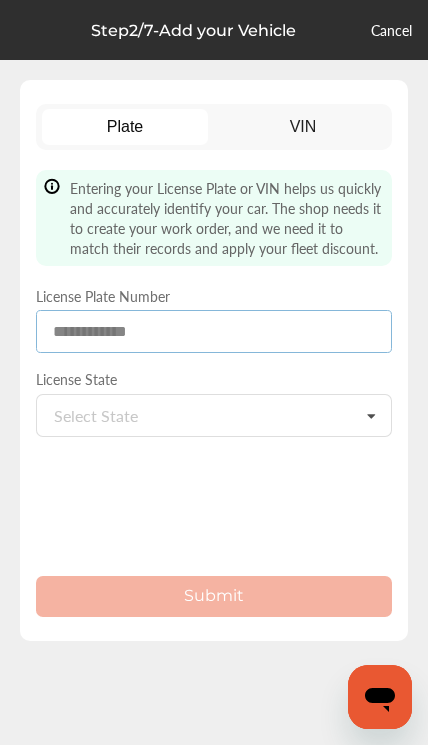 click at bounding box center (214, 331) 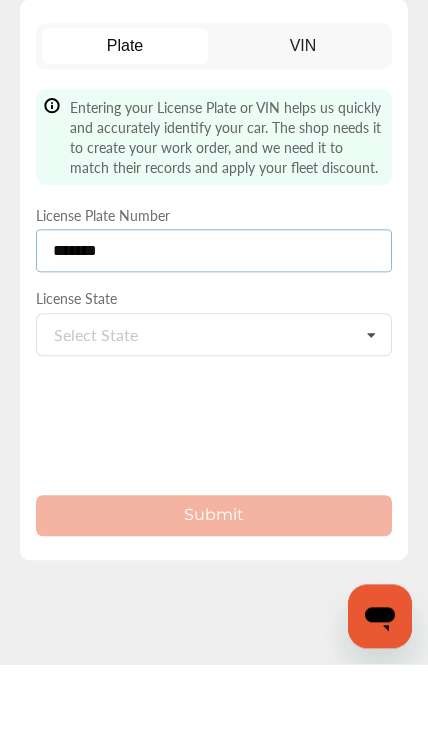 type on "*******" 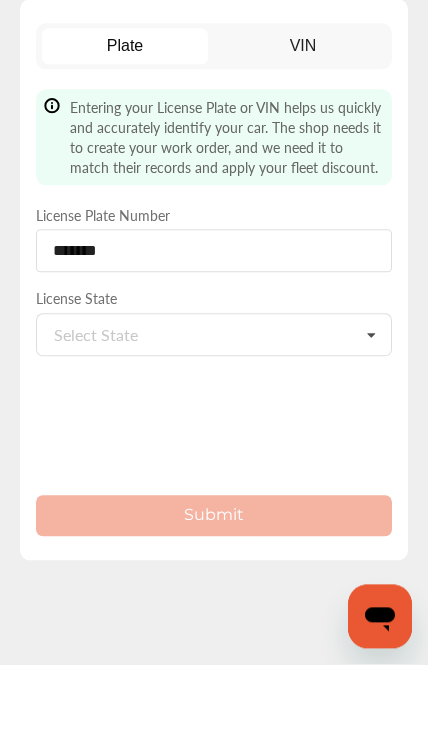 click on "Select State Alabama Alaska Arizona Arkansas California Colorado Connecticut Delaware Florida Georgia Hawaii Idaho Illinois Indiana Iowa Kansas Kentucky Louisiana Maine Maryland Massachusetts Michigan Minnesota Mississippi Missouri Montana Nebraska Nevada New Hampshire New Jersey New Mexico New York North Carolina North Dakota Ohio Oklahoma Oregon Pennsylvania Rhode Island South Carolina South Dakota Tennessee Texas Utah Vermont Virginia Washington West Virginia Wyoming" at bounding box center [214, 415] 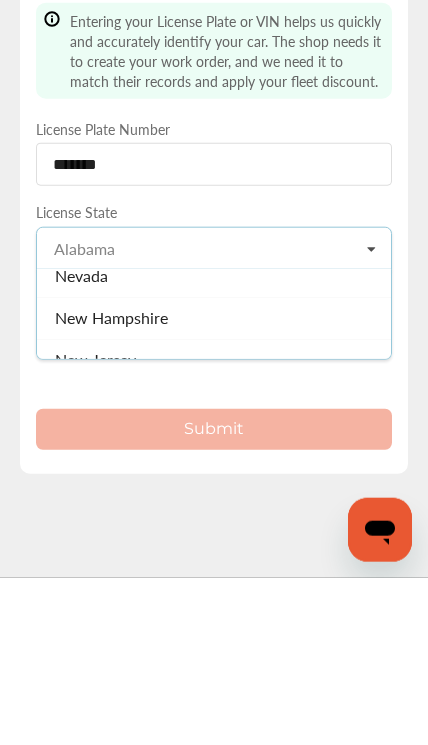 scroll, scrollTop: 1175, scrollLeft: 0, axis: vertical 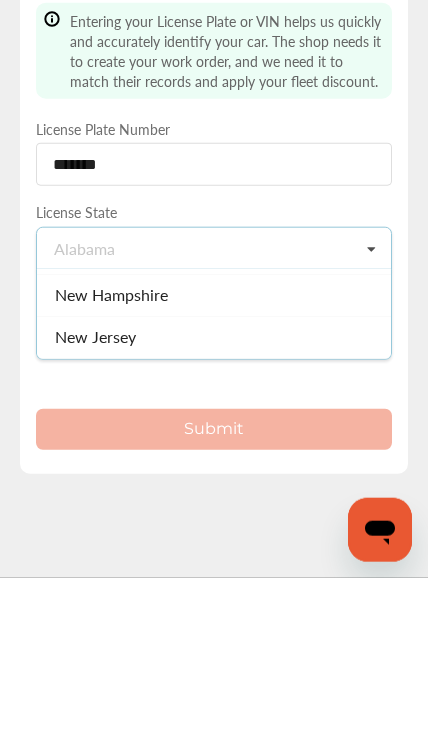click on "New Hampshire" at bounding box center [214, 462] 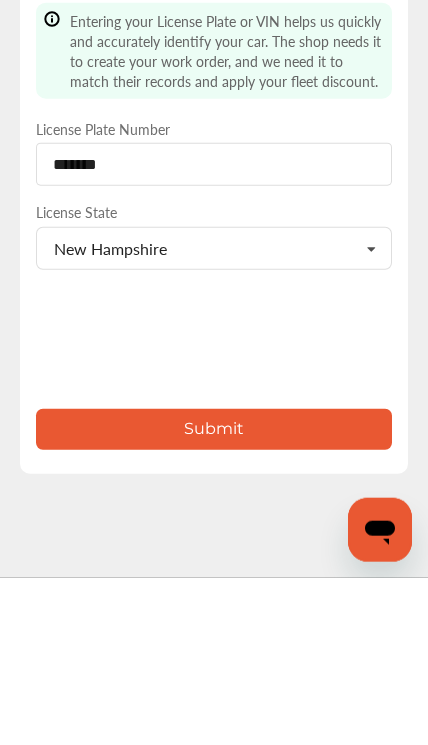 scroll, scrollTop: 82, scrollLeft: 0, axis: vertical 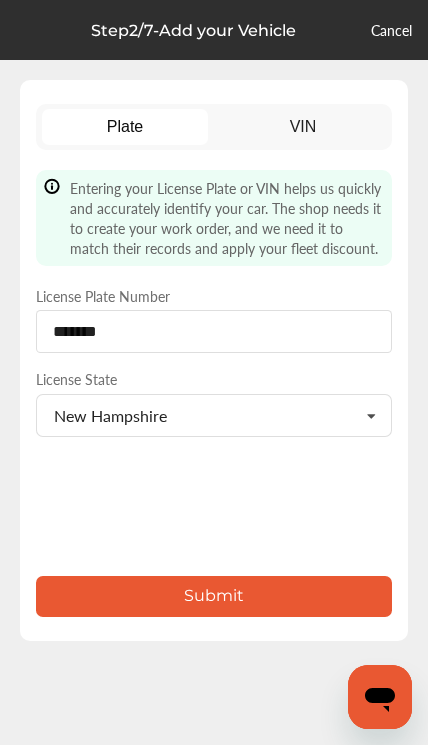 click on "Submit" at bounding box center [214, 596] 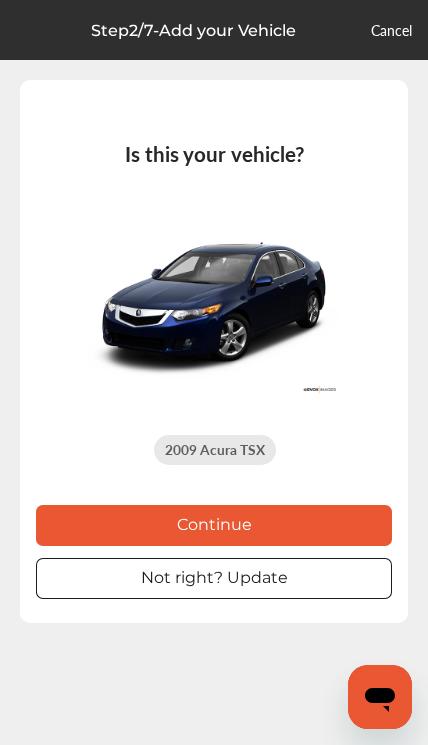 scroll, scrollTop: 0, scrollLeft: 0, axis: both 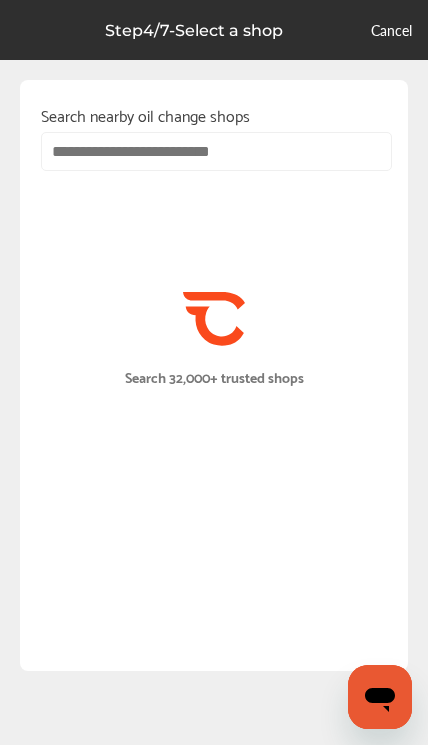 click at bounding box center (216, 151) 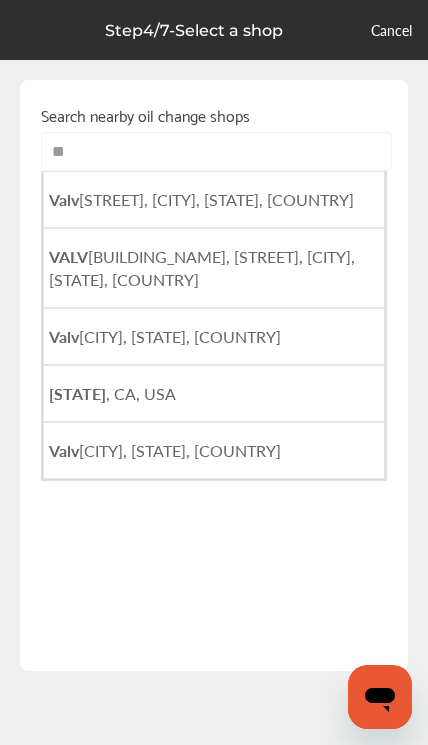 type on "*" 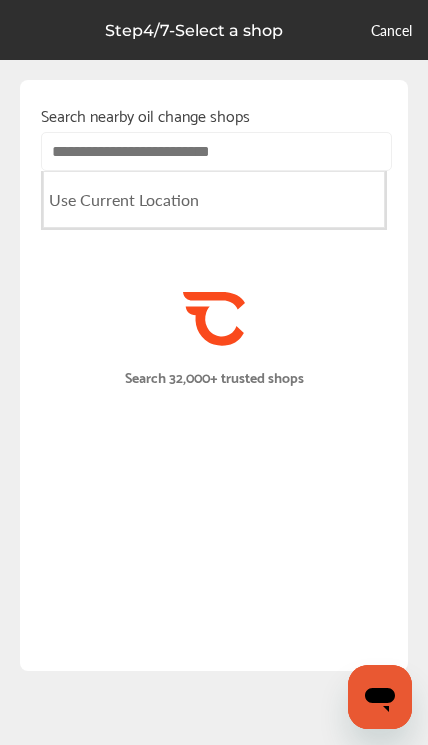click on "Use Current Location" at bounding box center (214, 199) 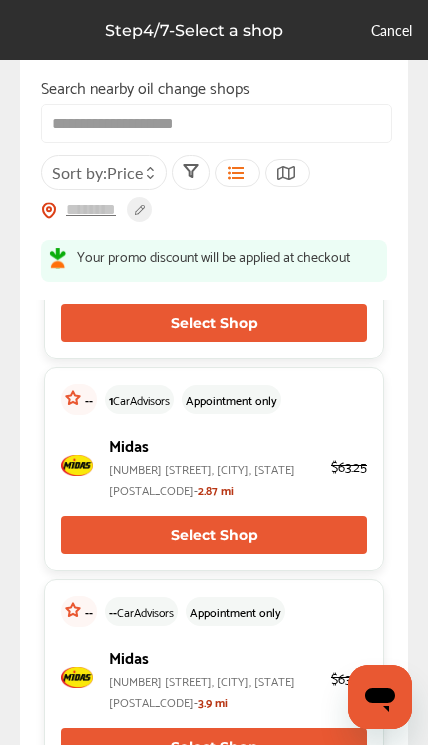 scroll, scrollTop: 635, scrollLeft: 0, axis: vertical 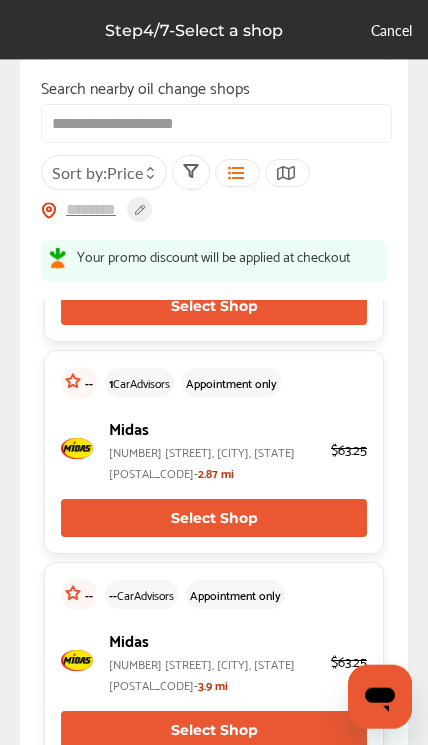 click on "Select Shop" at bounding box center [214, 518] 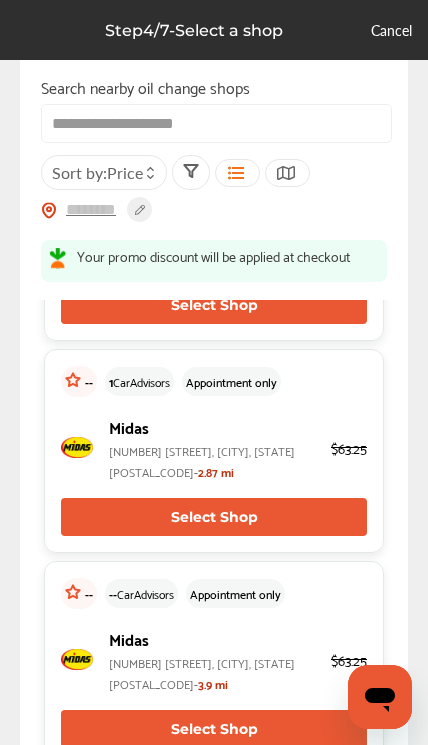 type on "*****" 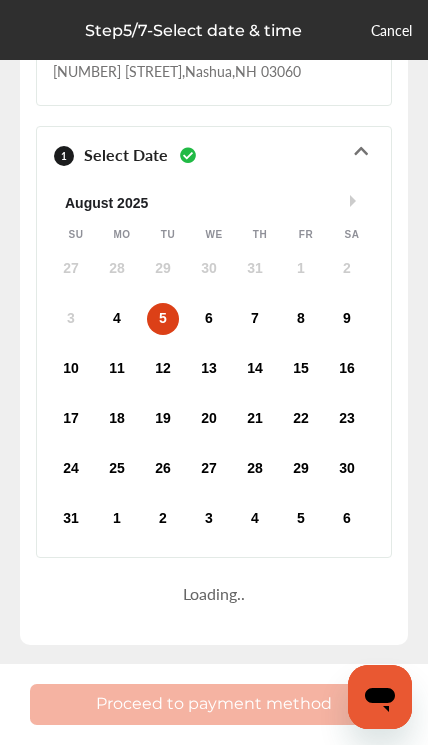 scroll, scrollTop: 9, scrollLeft: 0, axis: vertical 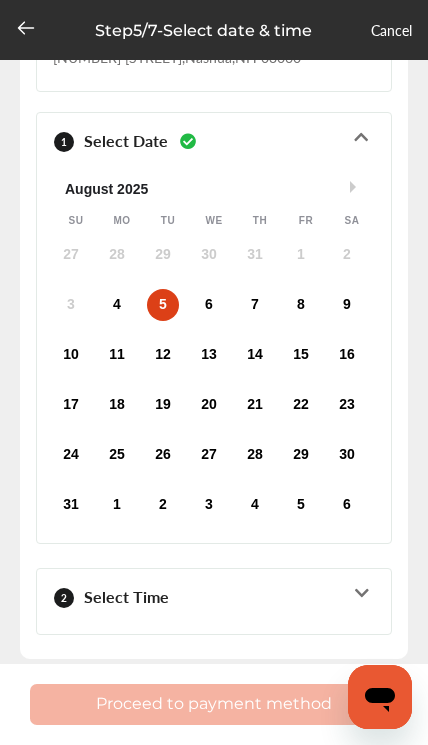 click on "2 Select Time" at bounding box center [214, 601] 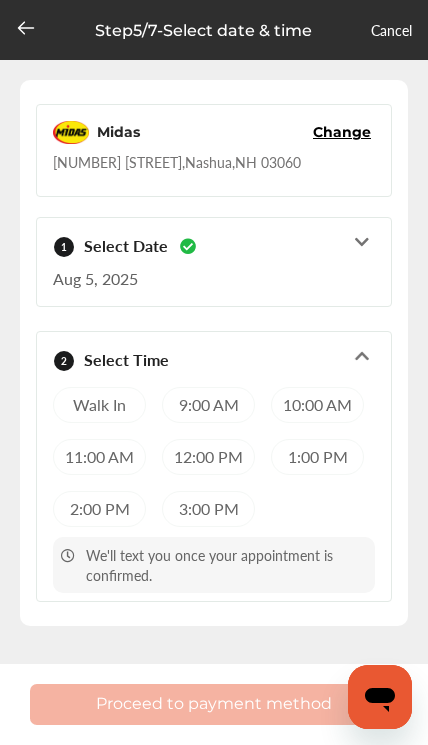 scroll, scrollTop: 82, scrollLeft: 0, axis: vertical 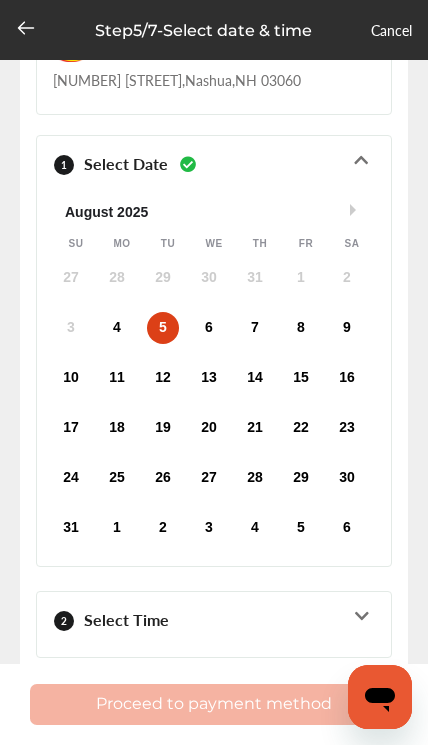 click on "4" at bounding box center [117, 328] 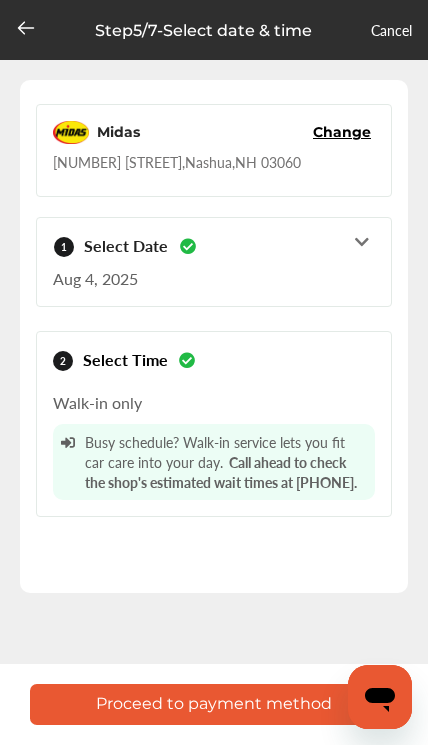 click on "Proceed to payment method" at bounding box center (214, 704) 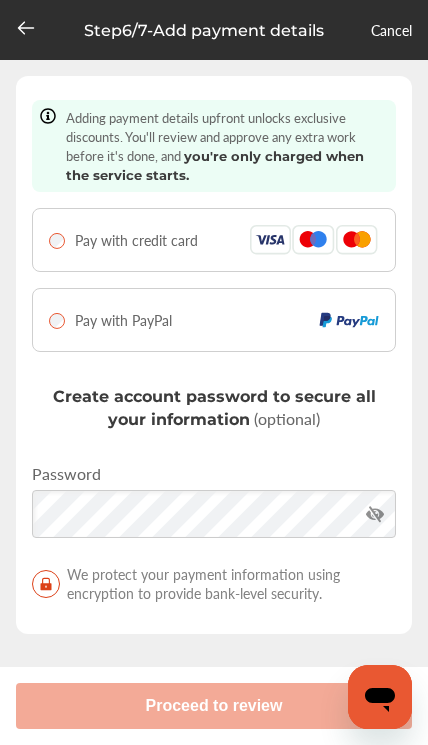 scroll, scrollTop: 0, scrollLeft: 0, axis: both 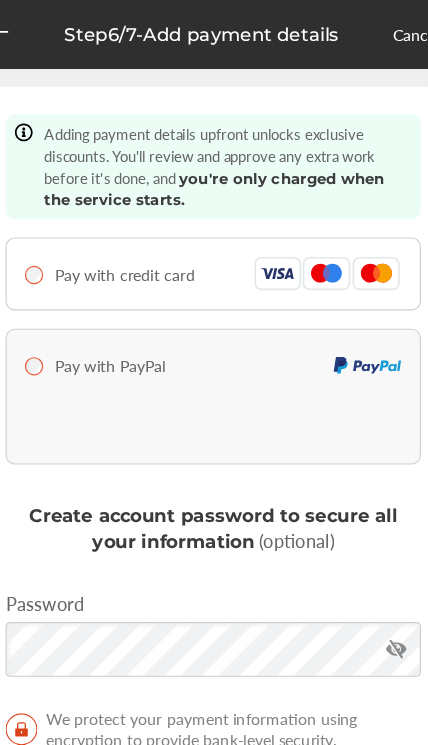 click on "Pay with credit card" at bounding box center [136, 240] 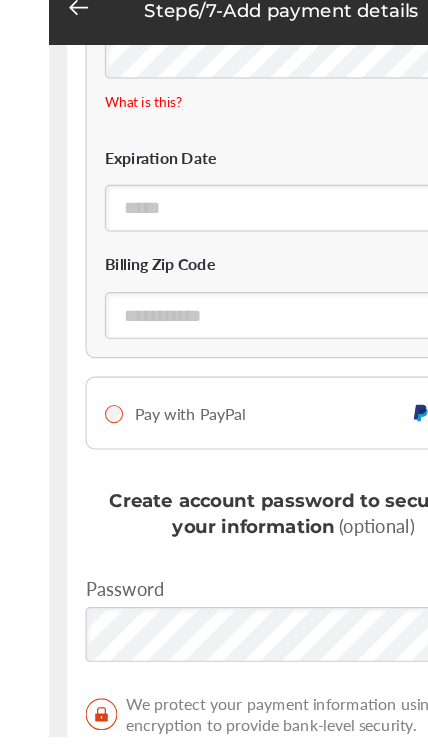 scroll, scrollTop: 498, scrollLeft: 0, axis: vertical 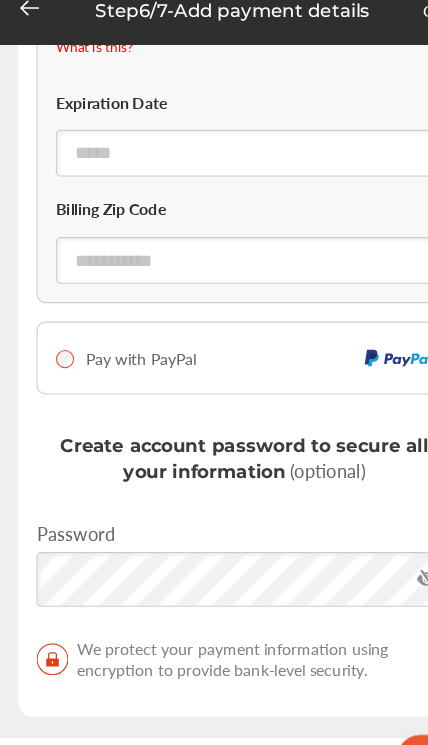 click on "Pay with PayPal" at bounding box center [123, 335] 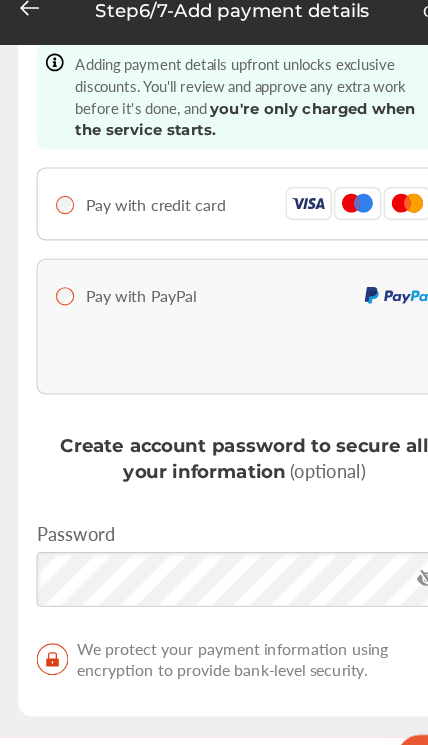 scroll, scrollTop: 82, scrollLeft: 0, axis: vertical 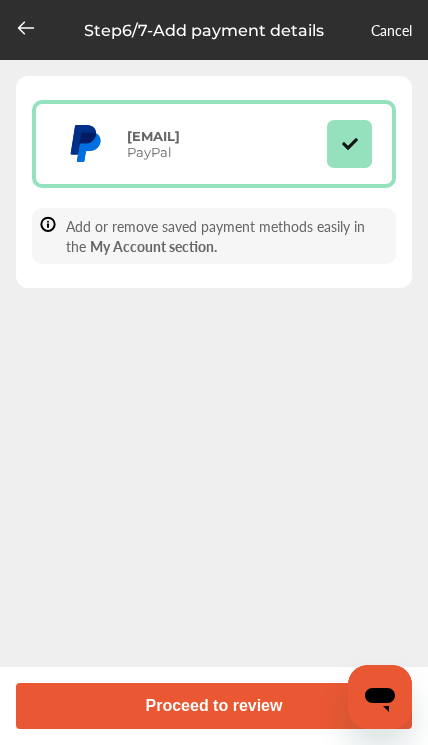 click on "Proceed to review" at bounding box center (214, 706) 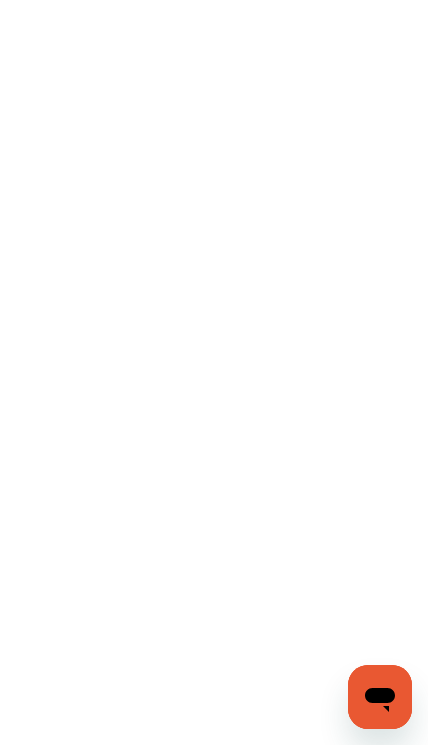 scroll, scrollTop: 0, scrollLeft: 0, axis: both 